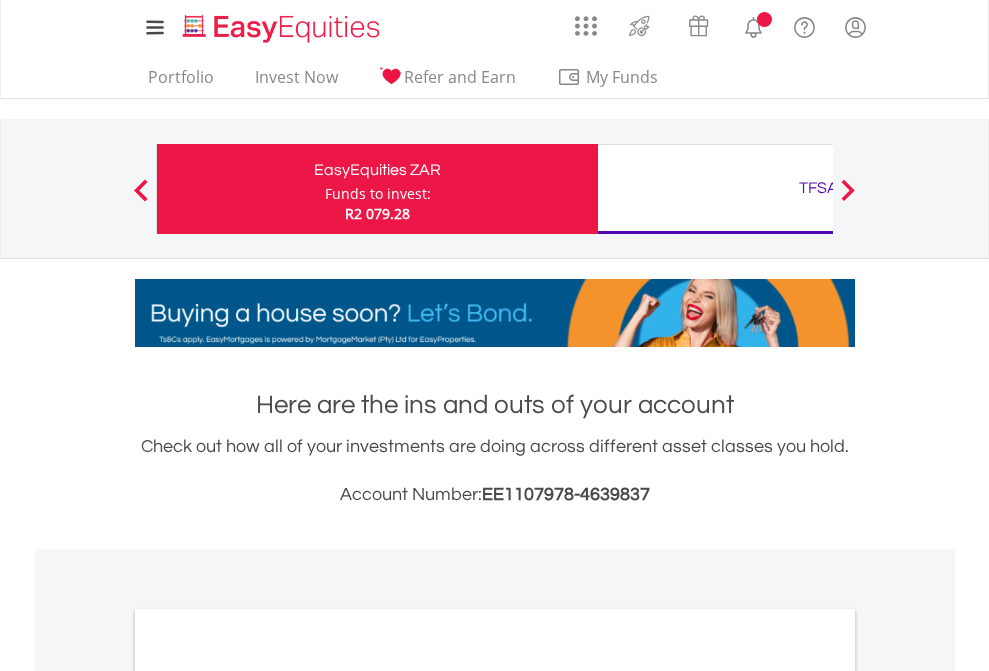 scroll, scrollTop: 0, scrollLeft: 0, axis: both 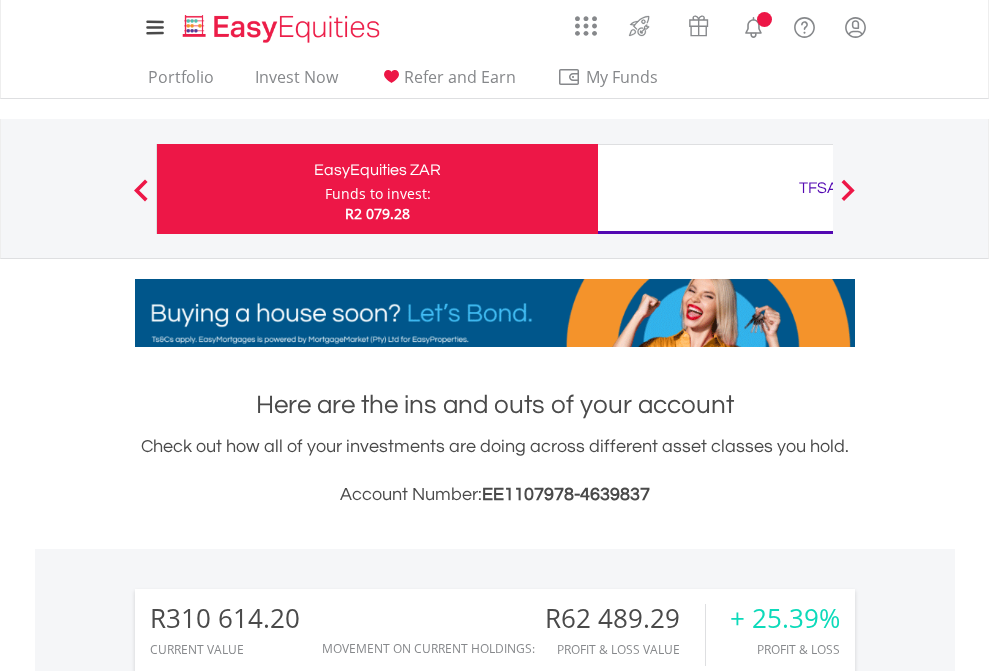click on "Funds to invest:" at bounding box center [378, 194] 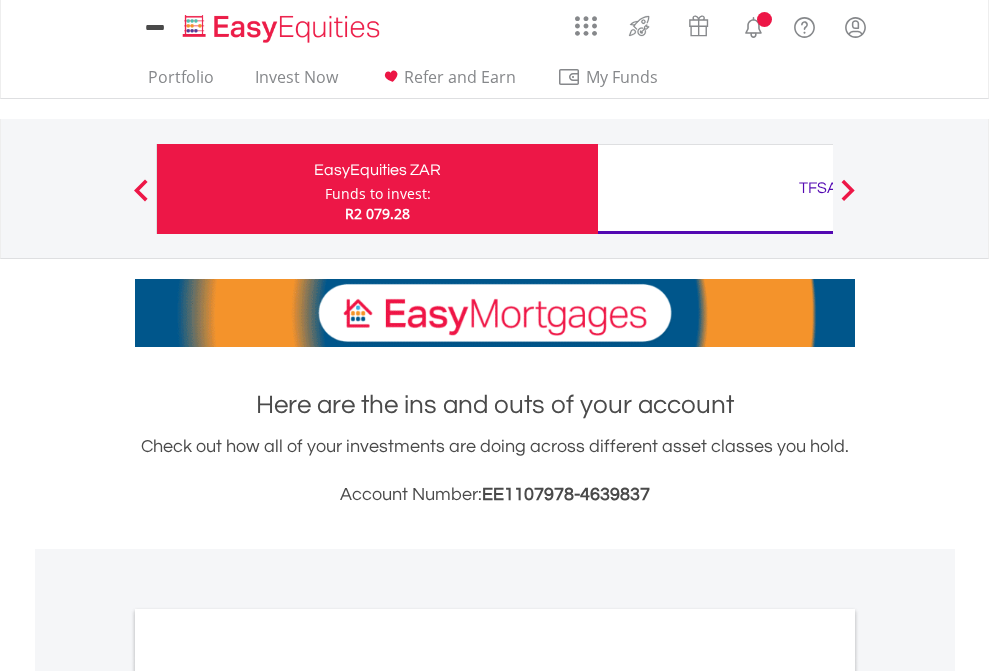 scroll, scrollTop: 0, scrollLeft: 0, axis: both 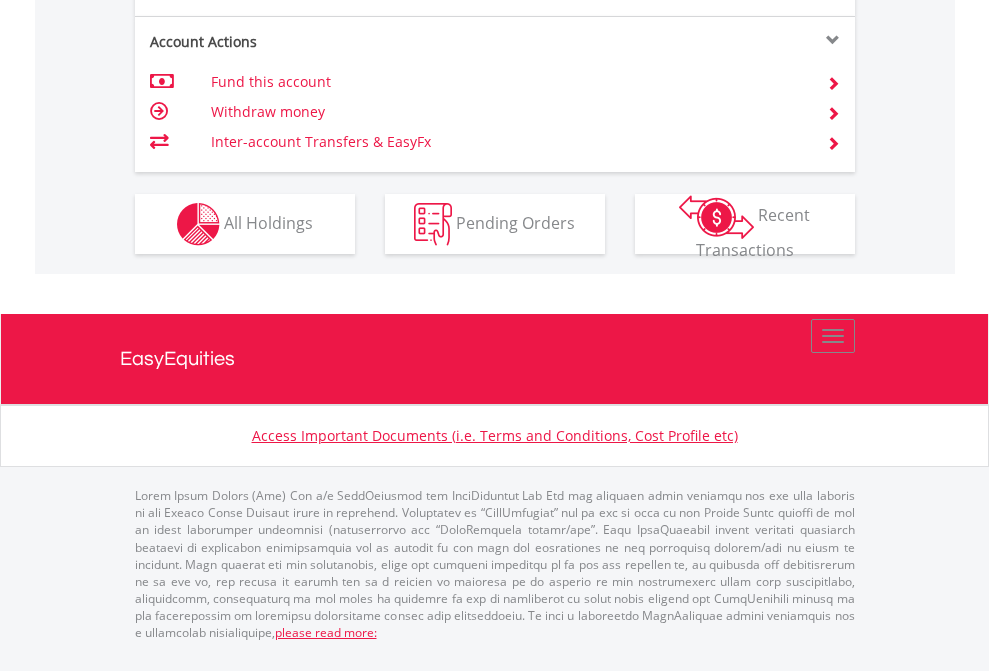 click on "Investment types" at bounding box center (706, -337) 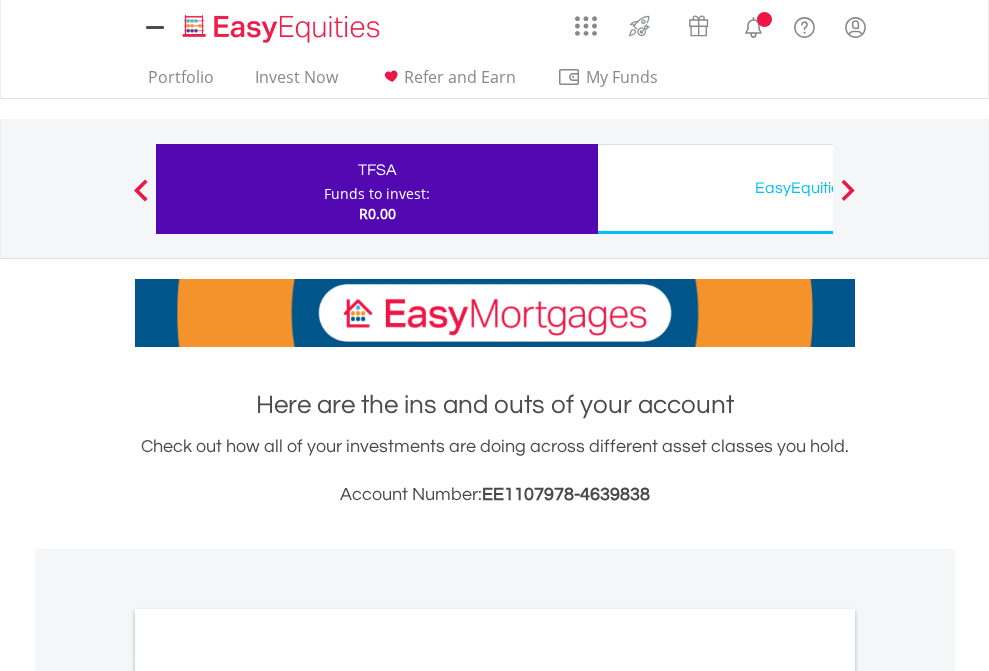 scroll, scrollTop: 0, scrollLeft: 0, axis: both 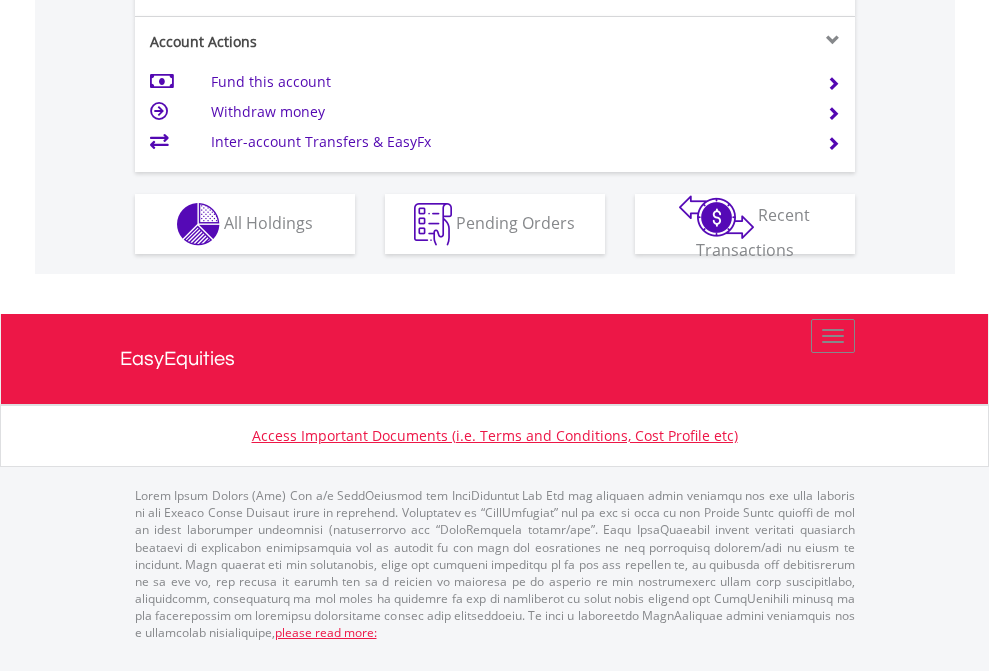 click on "Investment types" at bounding box center (706, -337) 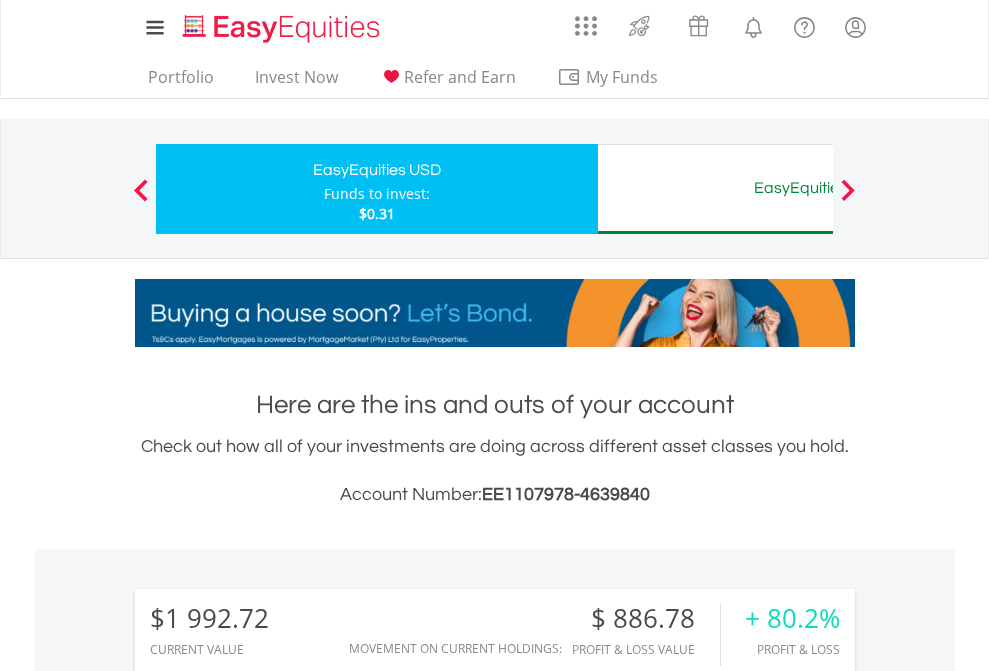 scroll, scrollTop: 1342, scrollLeft: 0, axis: vertical 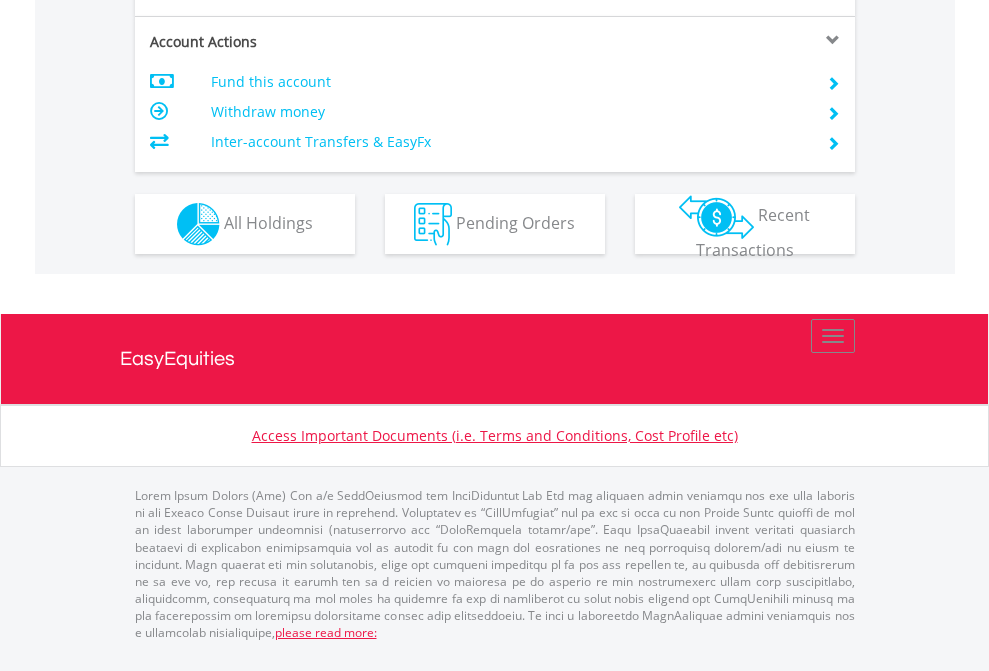 click on "Investment types" at bounding box center (706, -337) 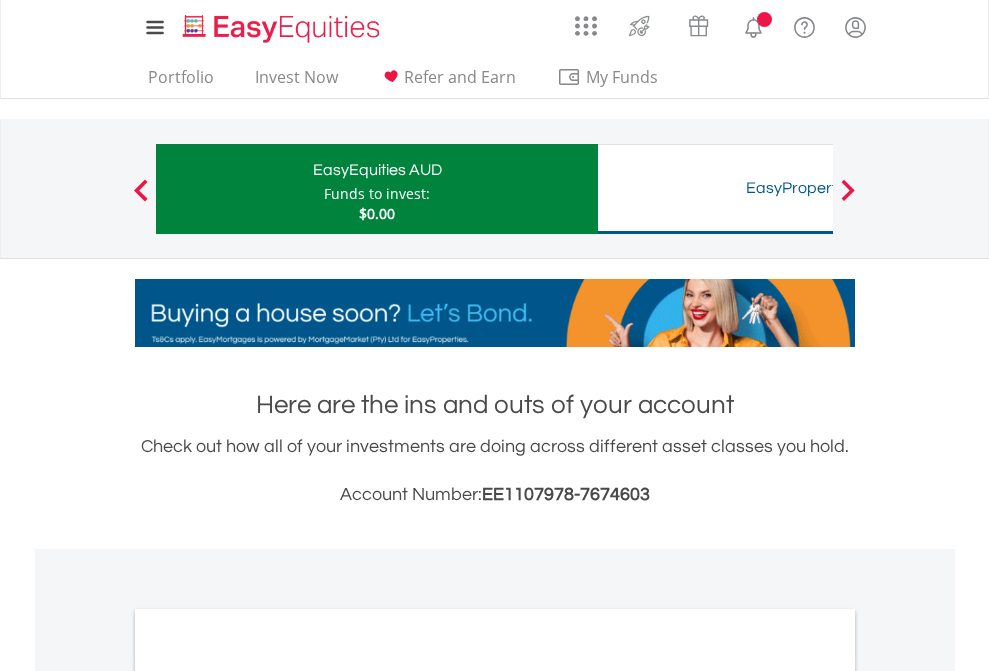 scroll, scrollTop: 0, scrollLeft: 0, axis: both 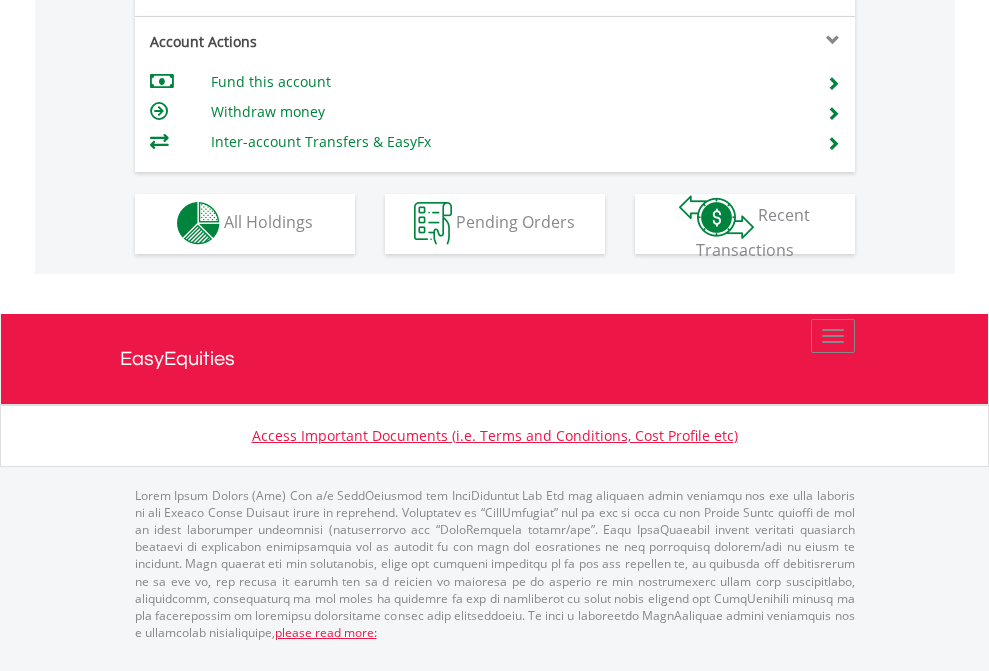 click on "Investment types" at bounding box center [706, -353] 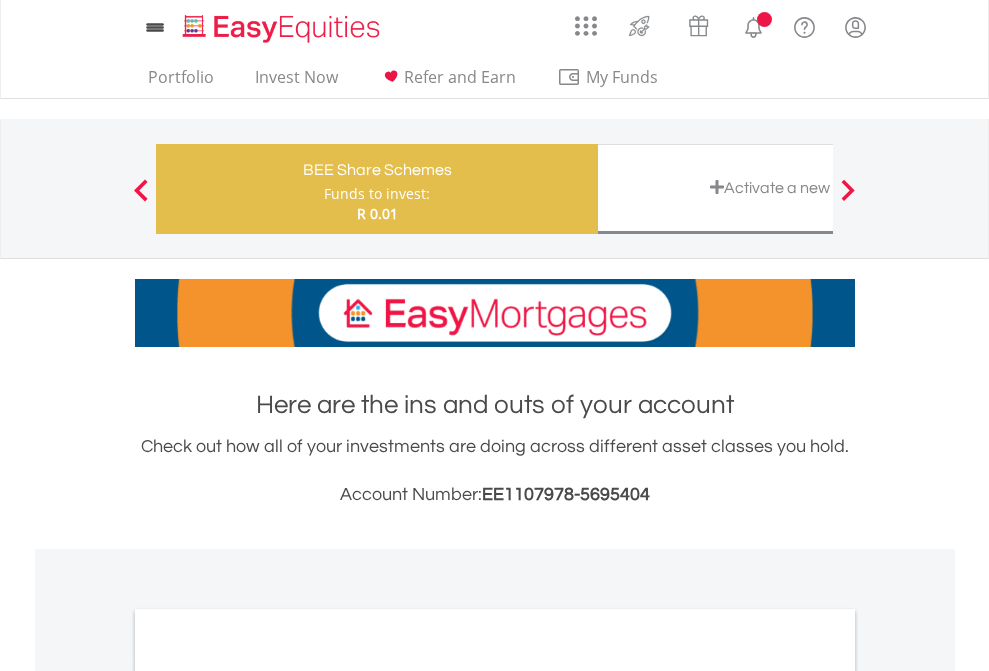 scroll, scrollTop: 0, scrollLeft: 0, axis: both 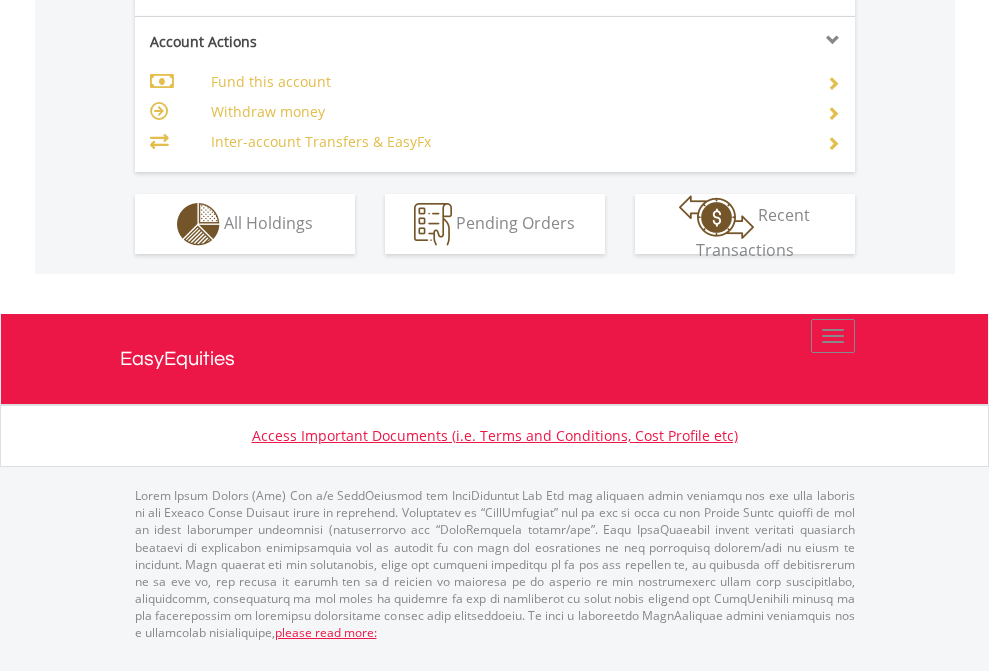 click on "Investment types" at bounding box center (706, -337) 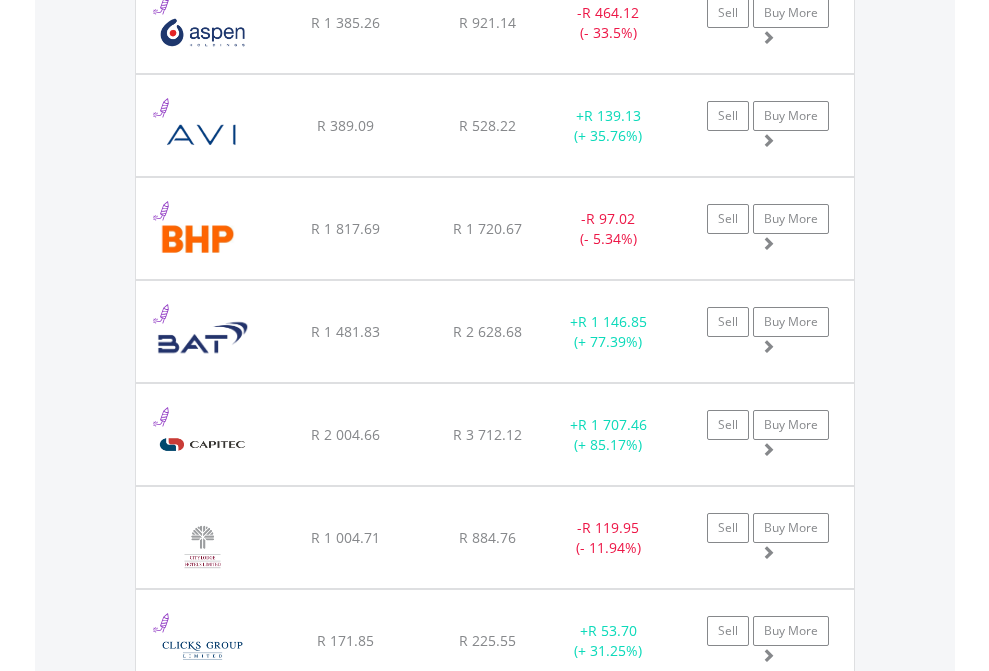 scroll, scrollTop: 2305, scrollLeft: 0, axis: vertical 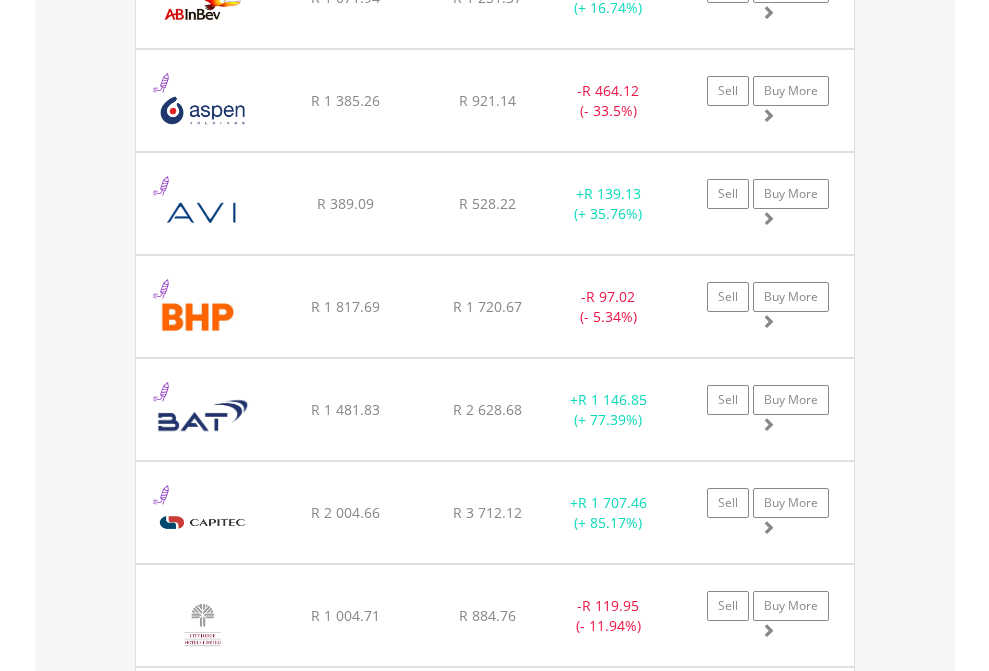 click on "TFSA" at bounding box center [818, -2117] 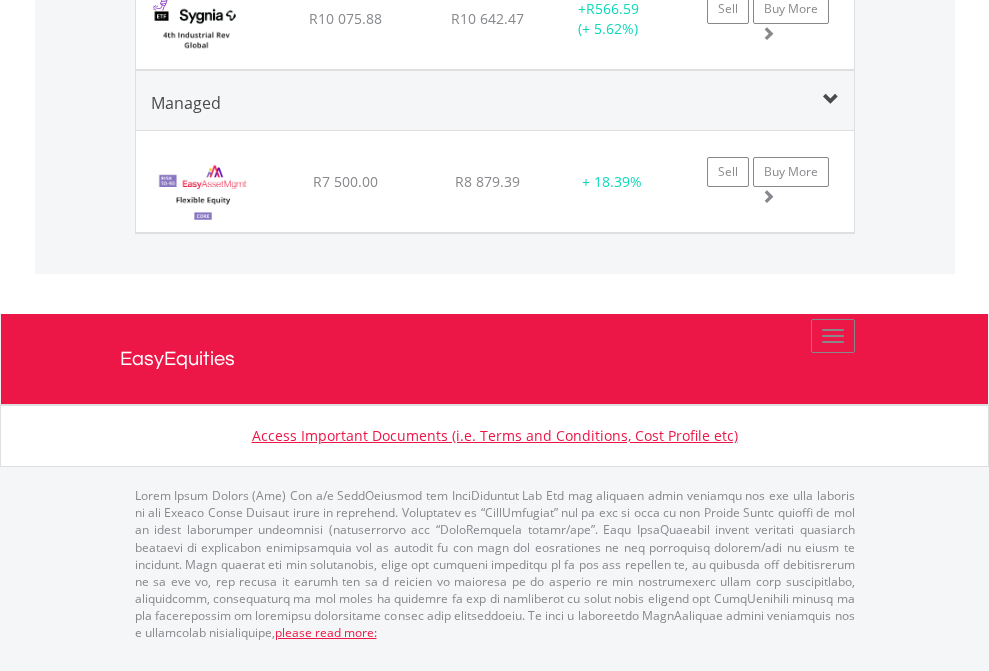 click on "EasyEquities USD" at bounding box center (818, -1543) 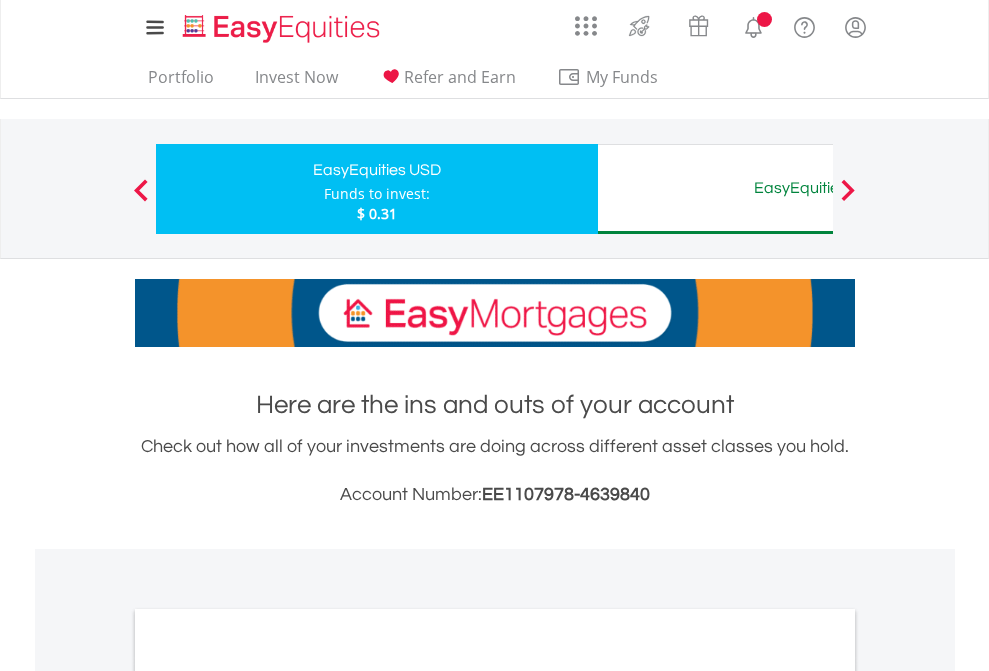 scroll, scrollTop: 1202, scrollLeft: 0, axis: vertical 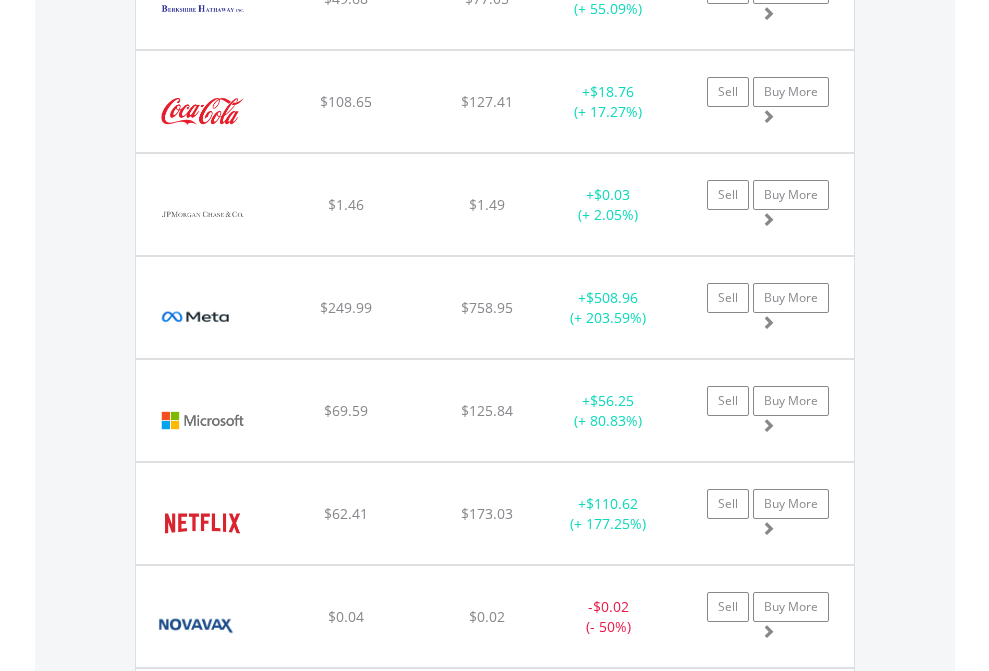 click on "EasyEquities AUD" at bounding box center [818, -2036] 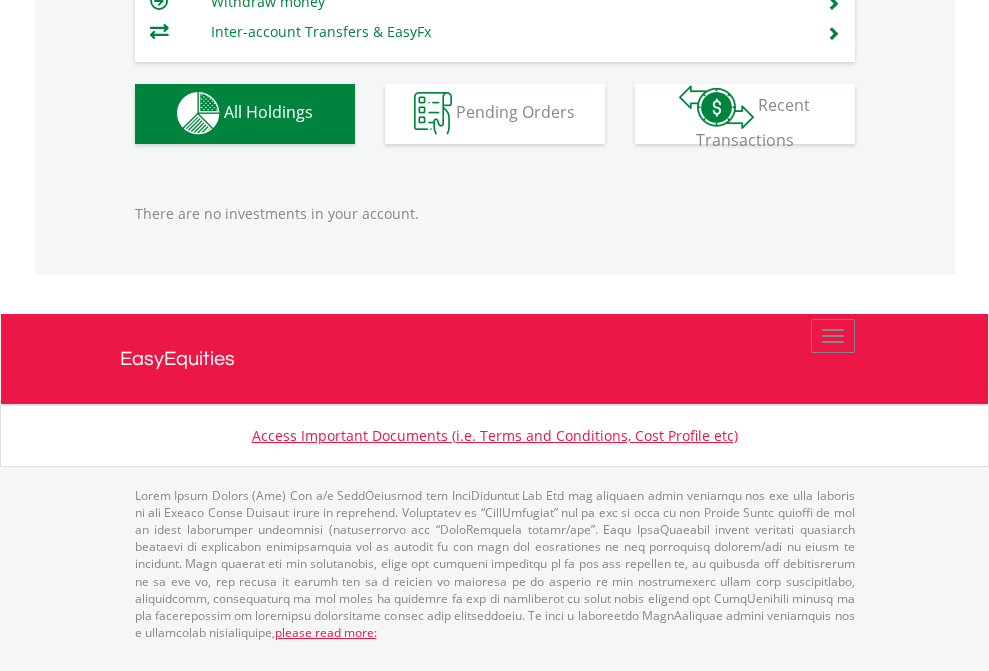 scroll, scrollTop: 1980, scrollLeft: 0, axis: vertical 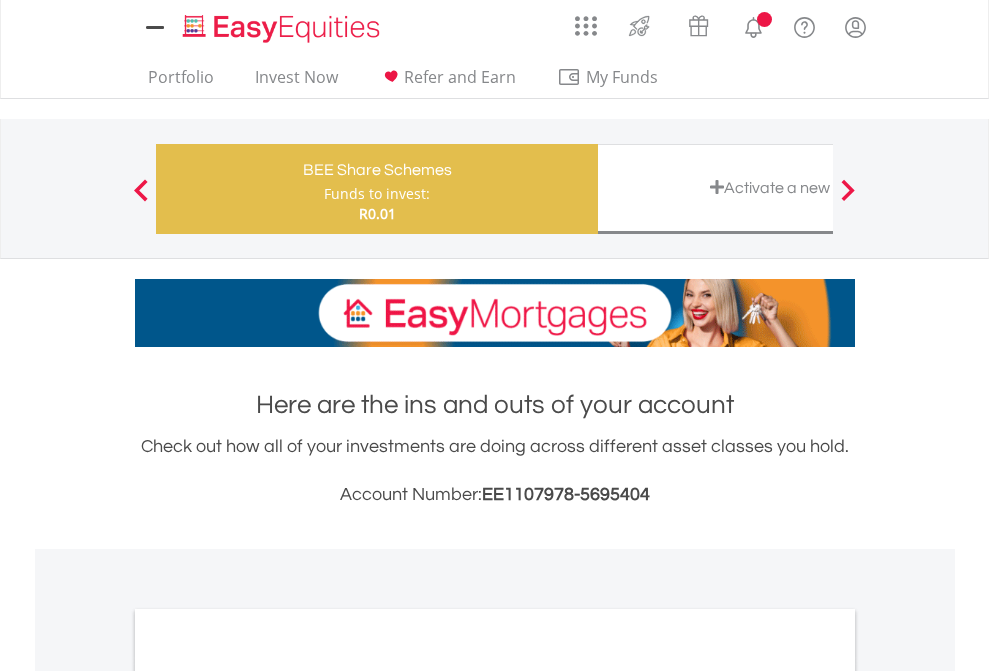 click on "All Holdings" at bounding box center (268, 1096) 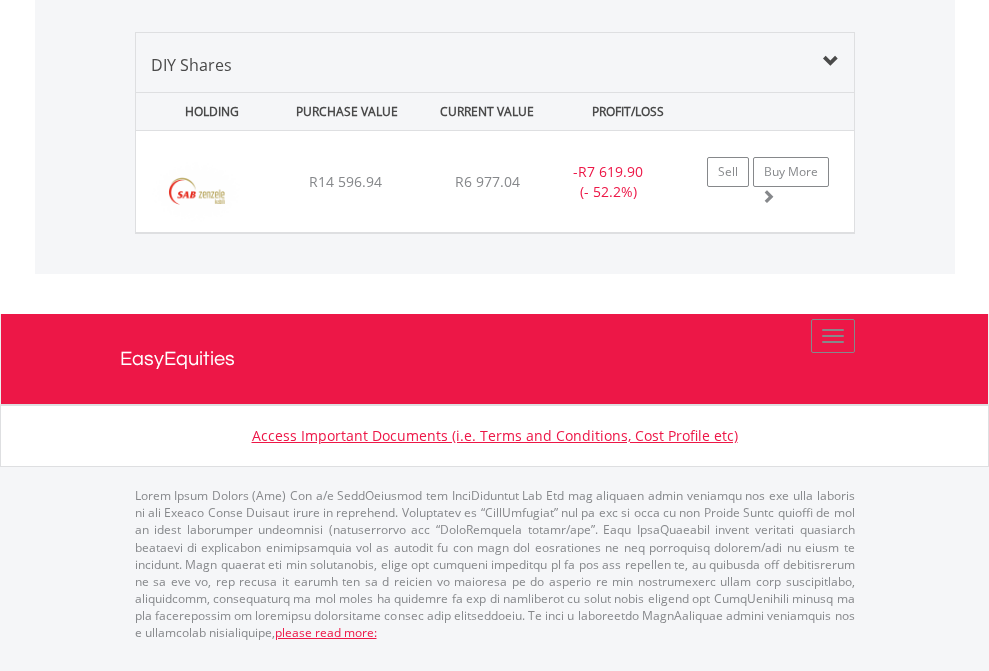 scroll, scrollTop: 2225, scrollLeft: 0, axis: vertical 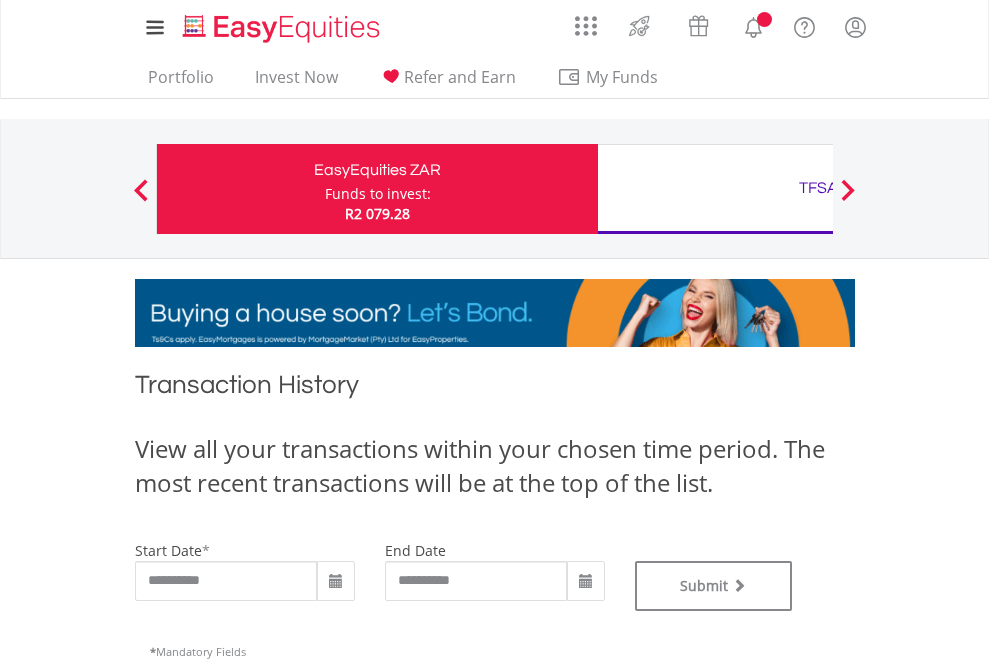 type on "**********" 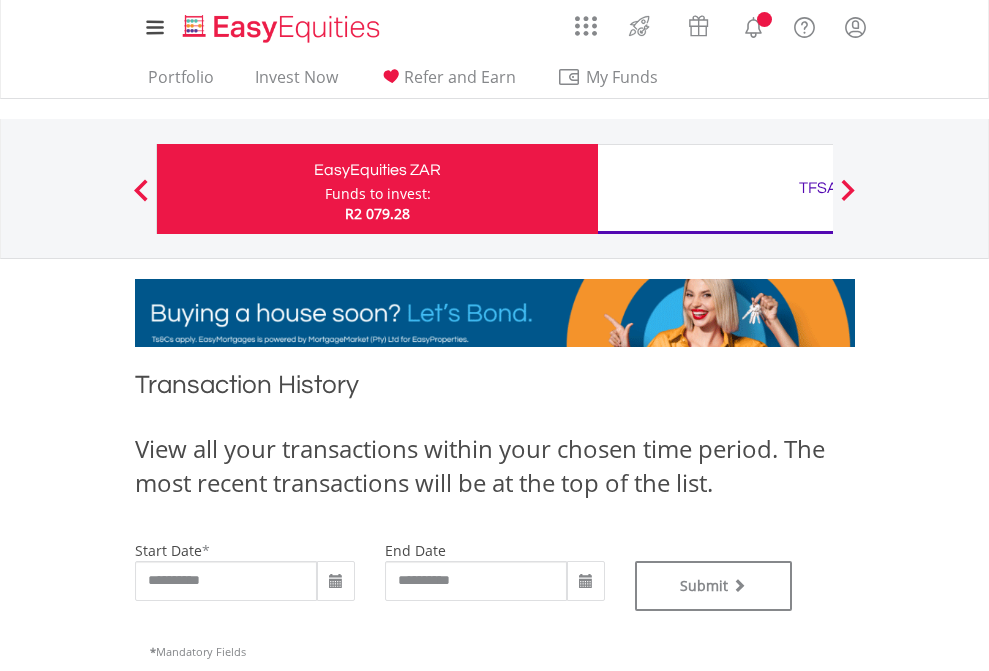 type on "**********" 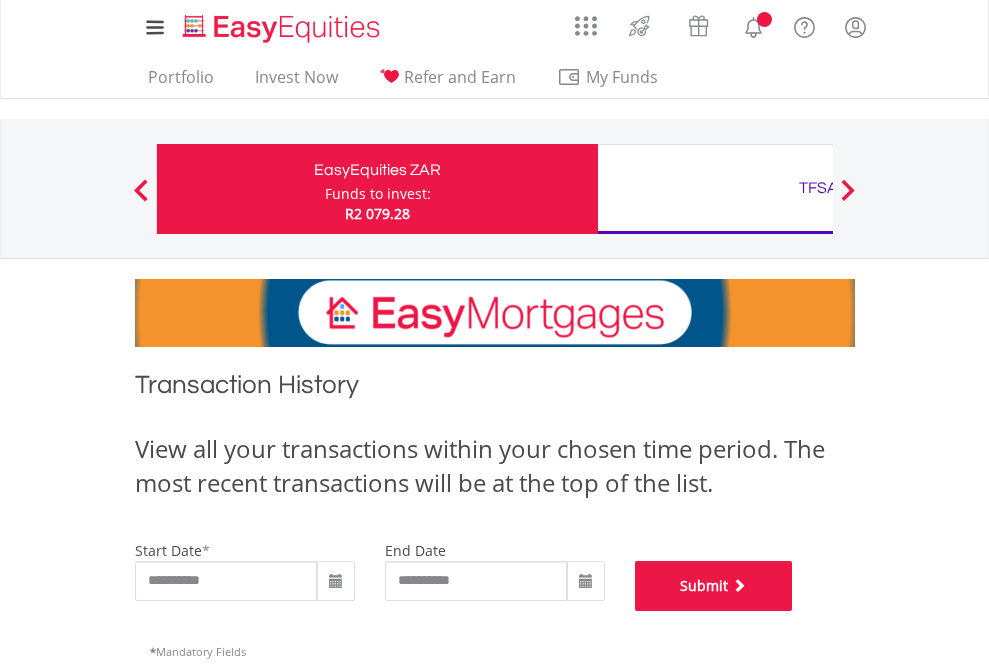 click on "Submit" at bounding box center (714, 586) 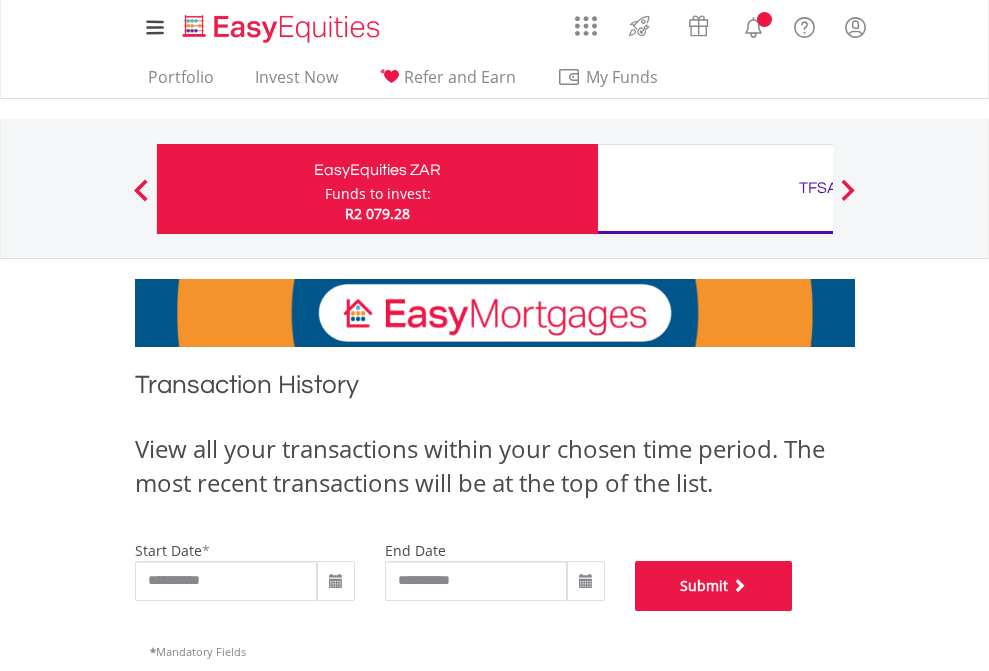 scroll, scrollTop: 811, scrollLeft: 0, axis: vertical 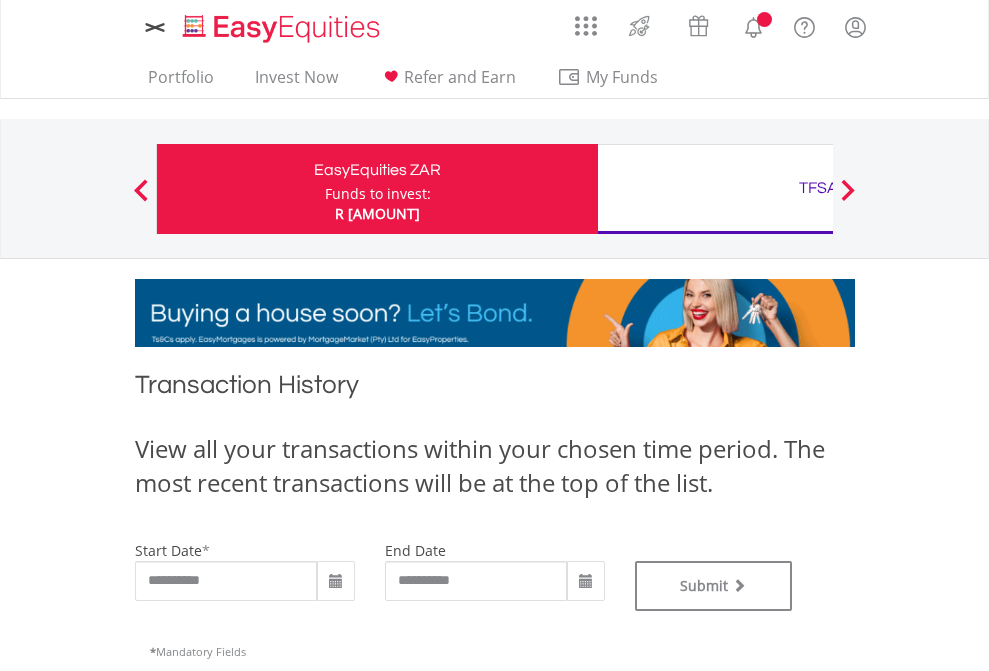 click on "TFSA" at bounding box center [818, 188] 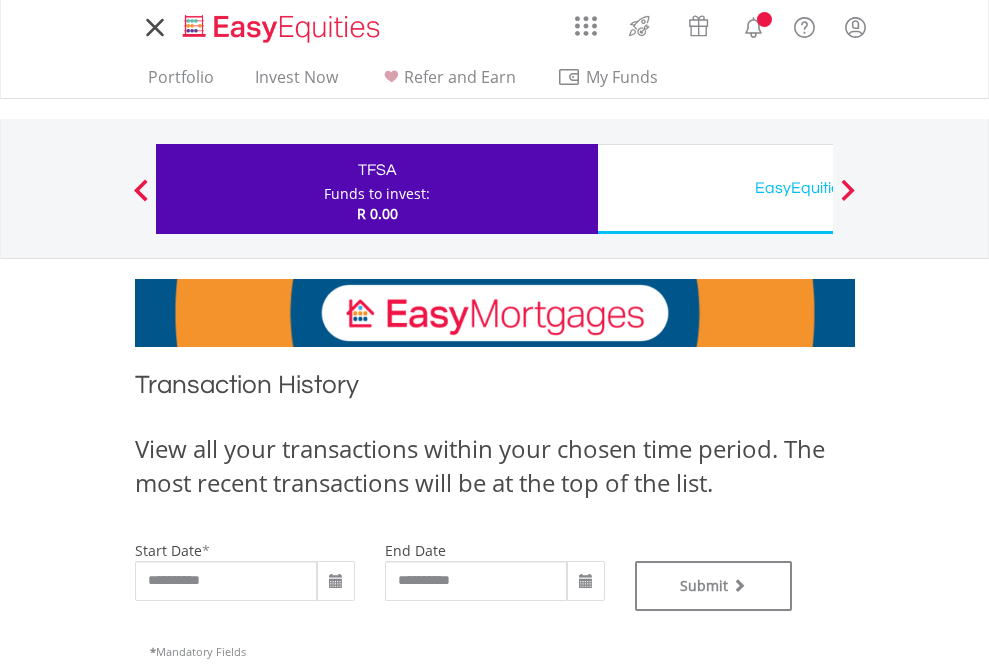 scroll, scrollTop: 0, scrollLeft: 0, axis: both 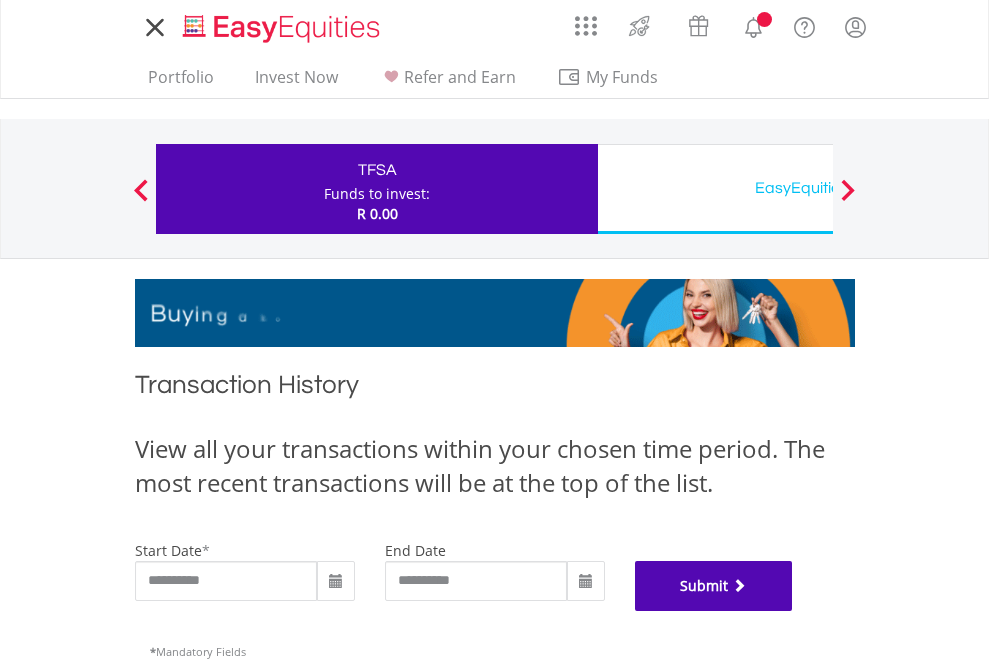 click on "Submit" at bounding box center (714, 586) 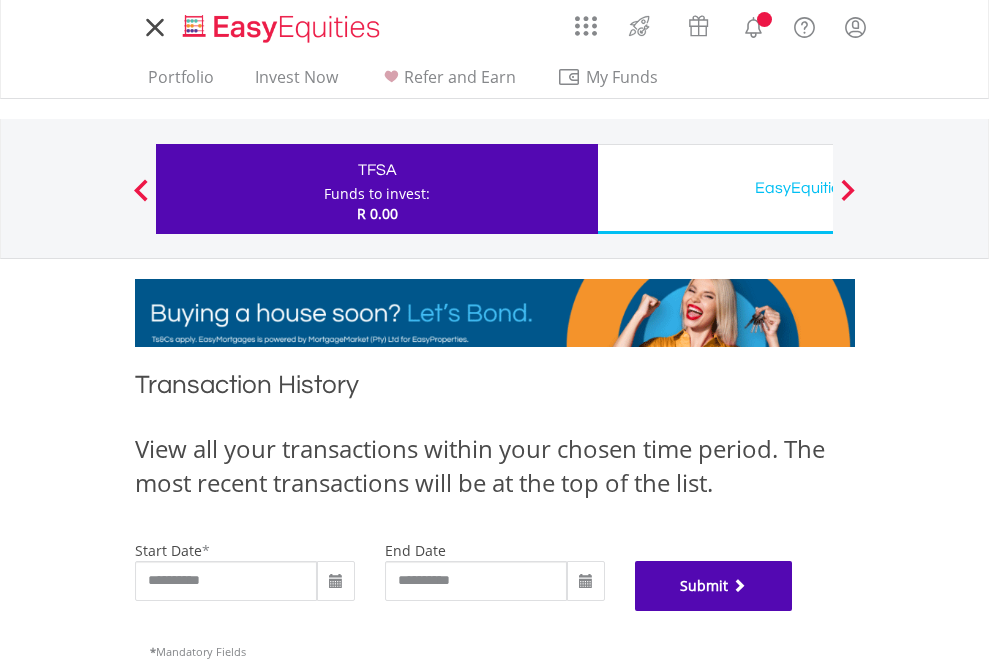scroll, scrollTop: 811, scrollLeft: 0, axis: vertical 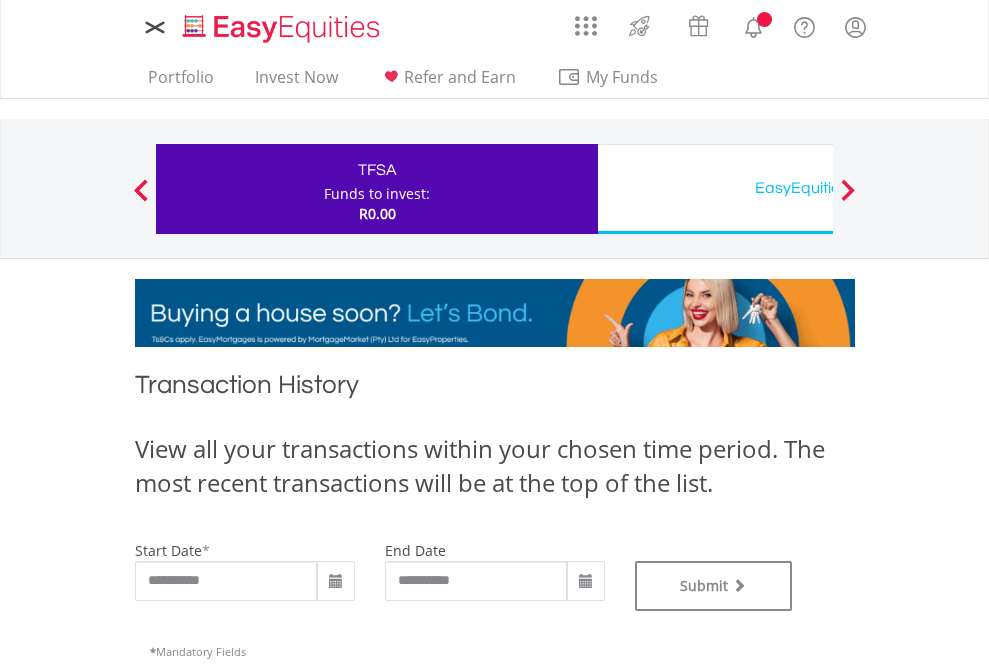 click on "EasyEquities USD" at bounding box center [818, 188] 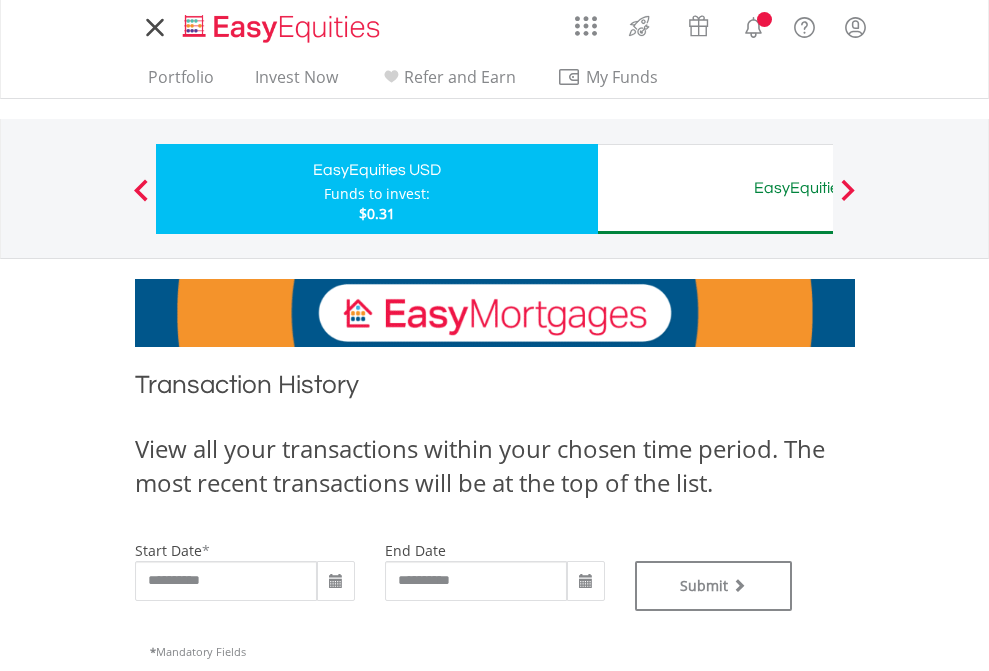 scroll, scrollTop: 0, scrollLeft: 0, axis: both 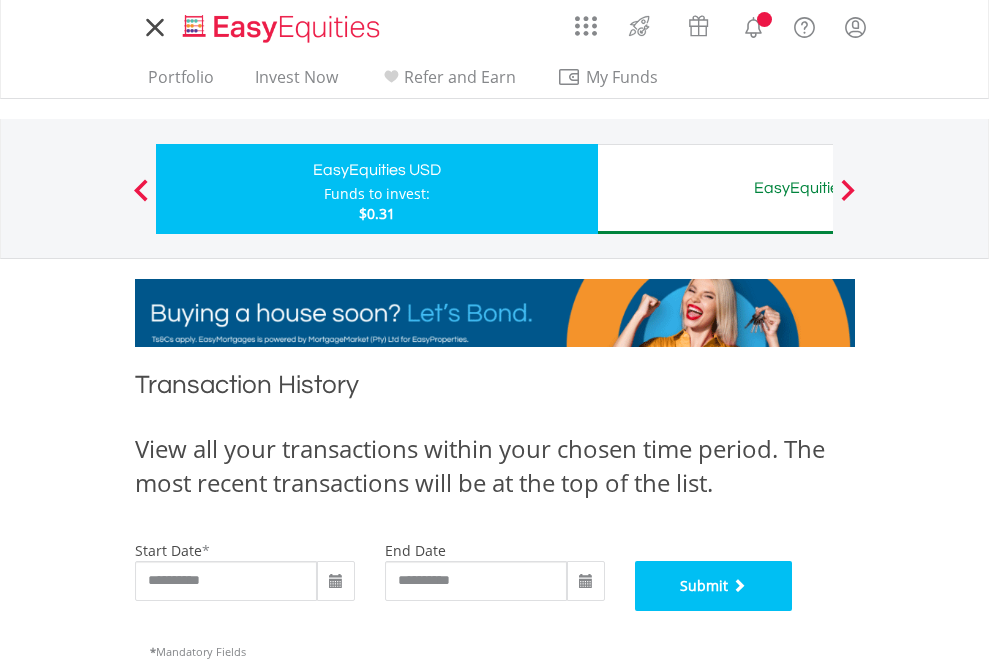 click on "Submit" at bounding box center (714, 586) 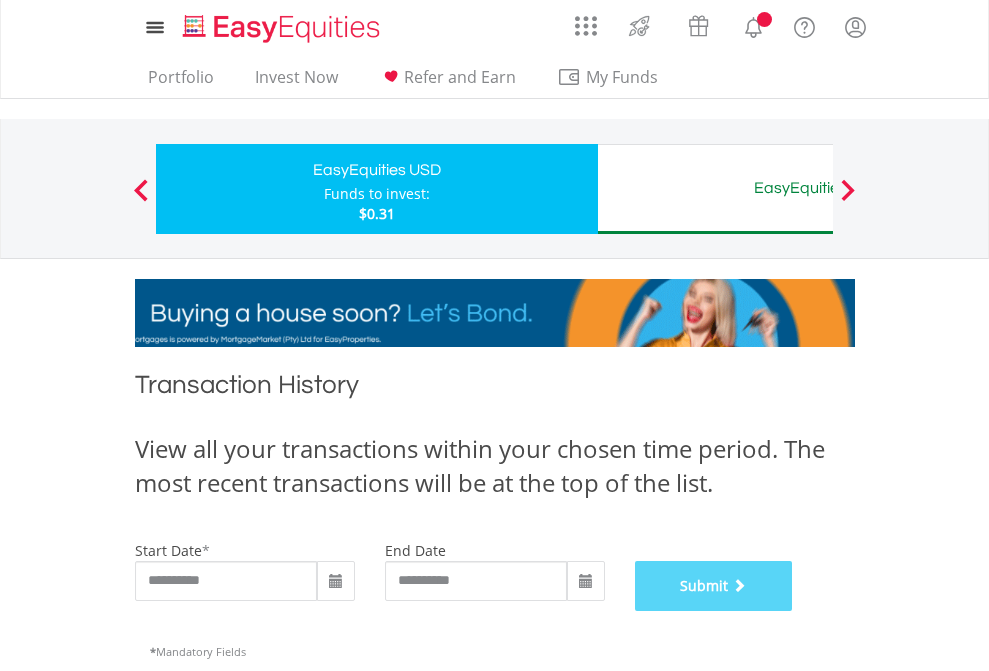 scroll, scrollTop: 811, scrollLeft: 0, axis: vertical 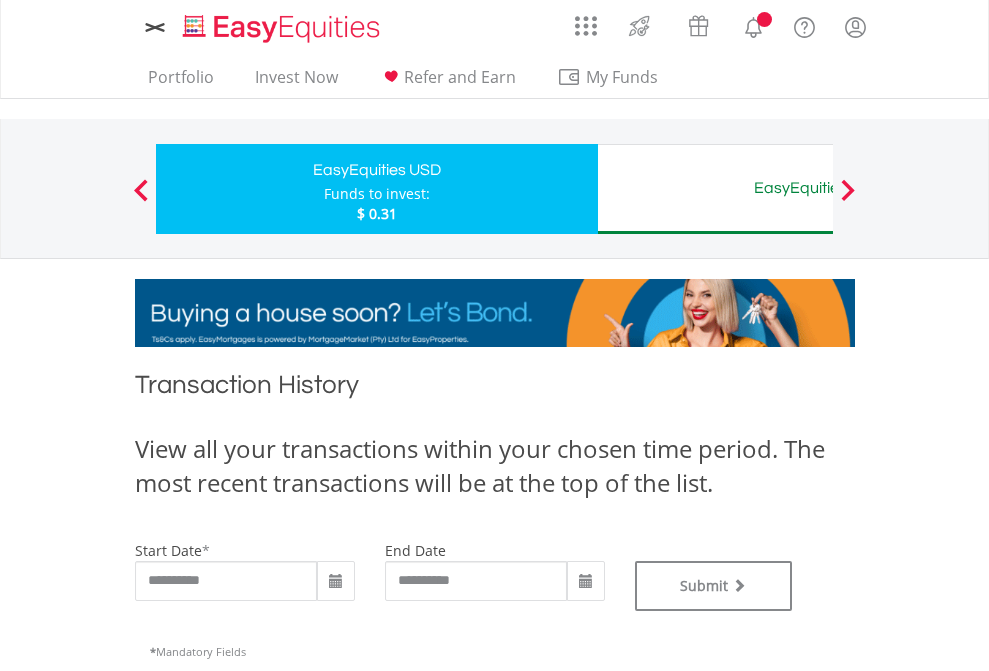 click on "EasyEquities AUD" at bounding box center (818, 188) 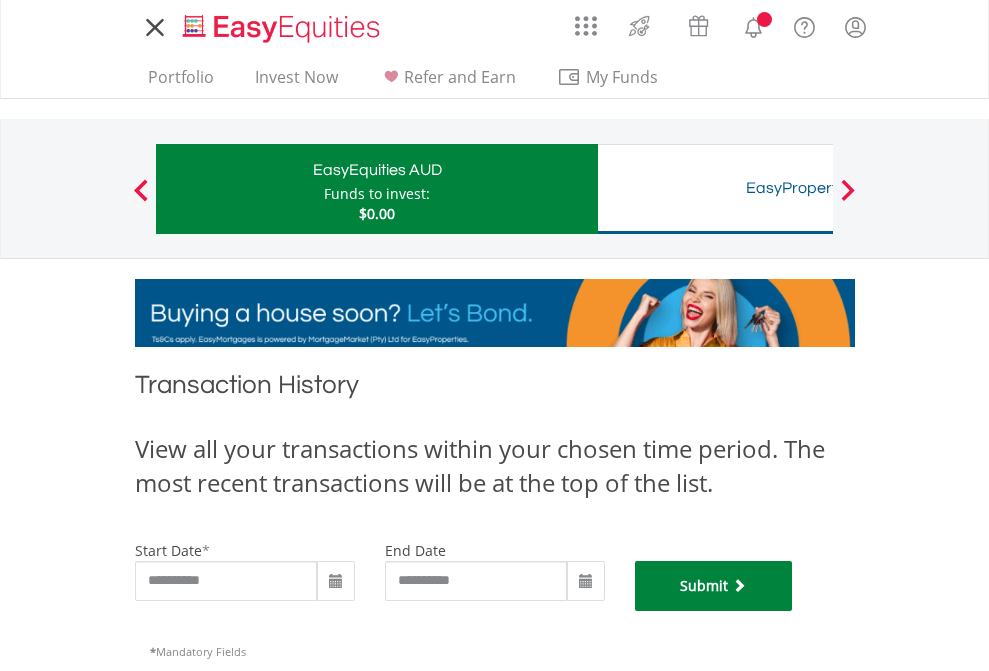 click on "Submit" at bounding box center [714, 586] 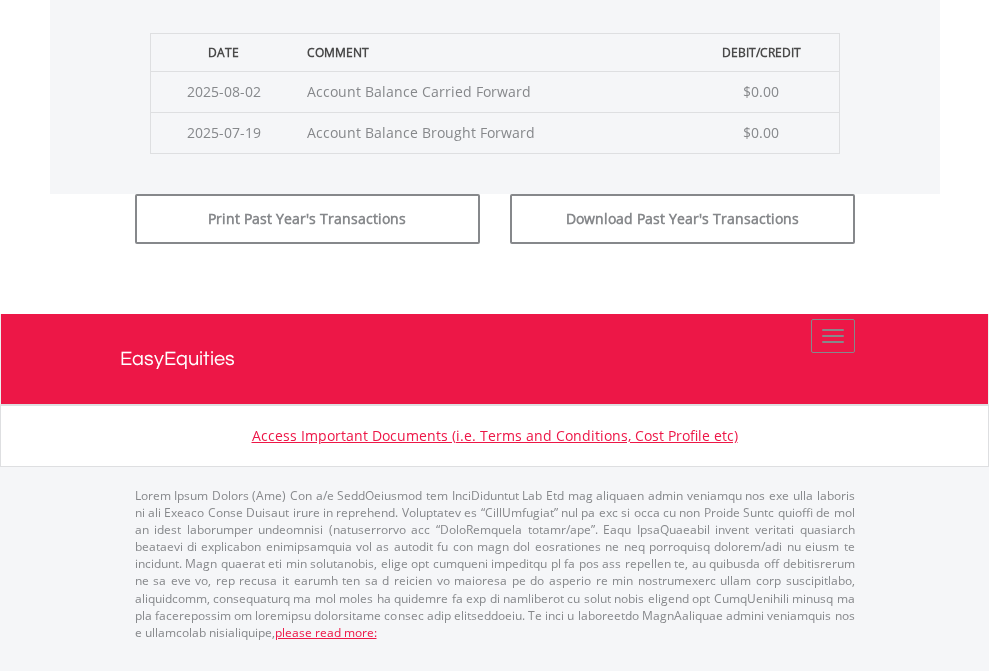 scroll, scrollTop: 811, scrollLeft: 0, axis: vertical 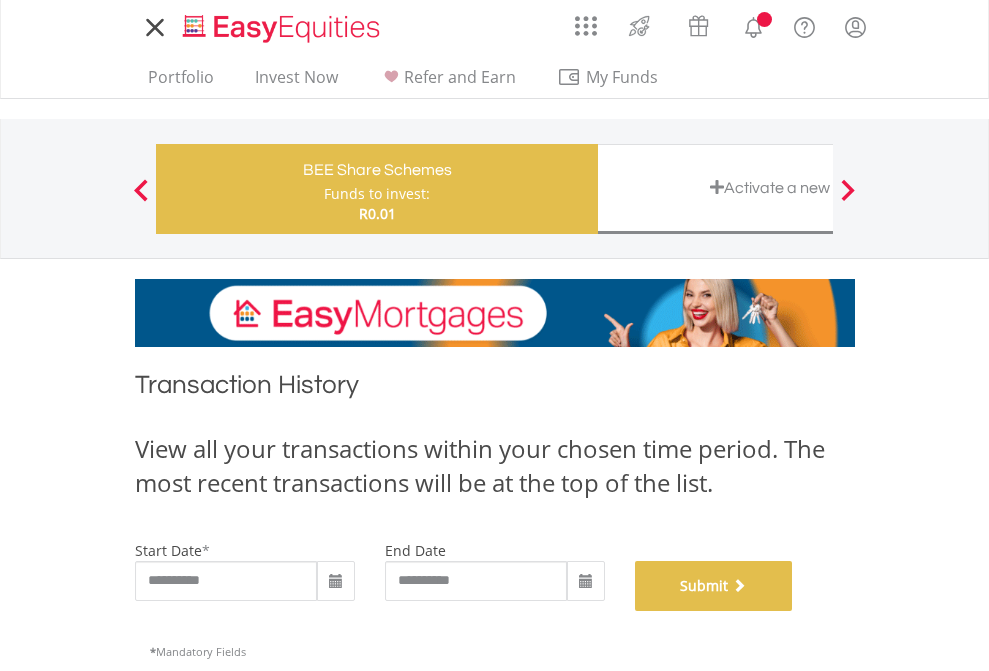 click on "Submit" at bounding box center [714, 586] 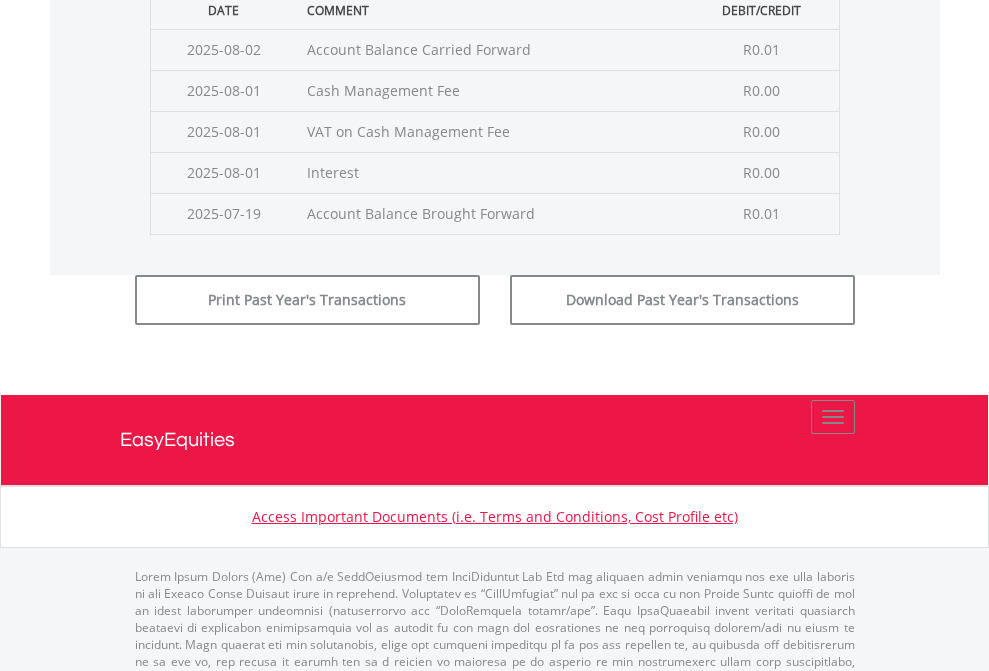 scroll, scrollTop: 811, scrollLeft: 0, axis: vertical 